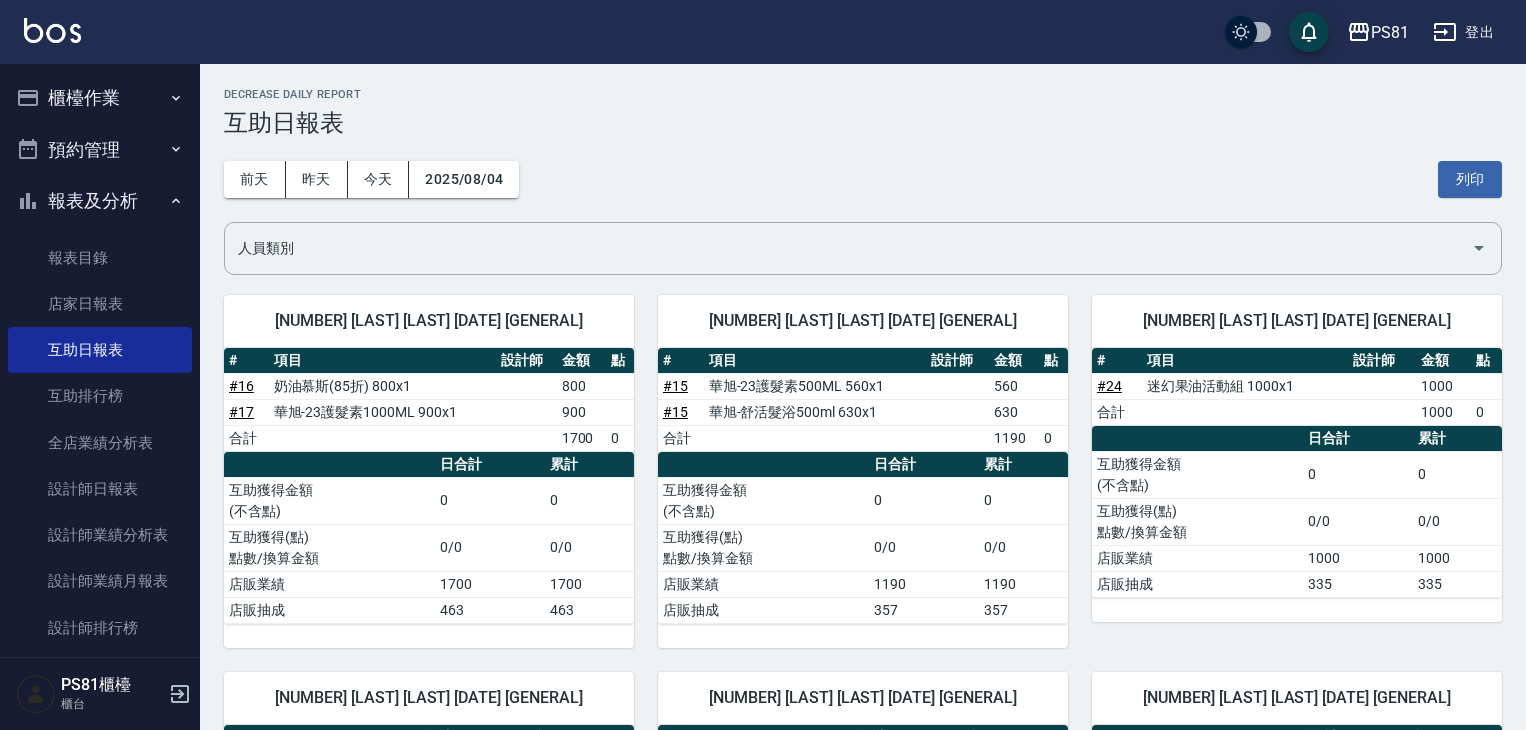 scroll, scrollTop: 444, scrollLeft: 0, axis: vertical 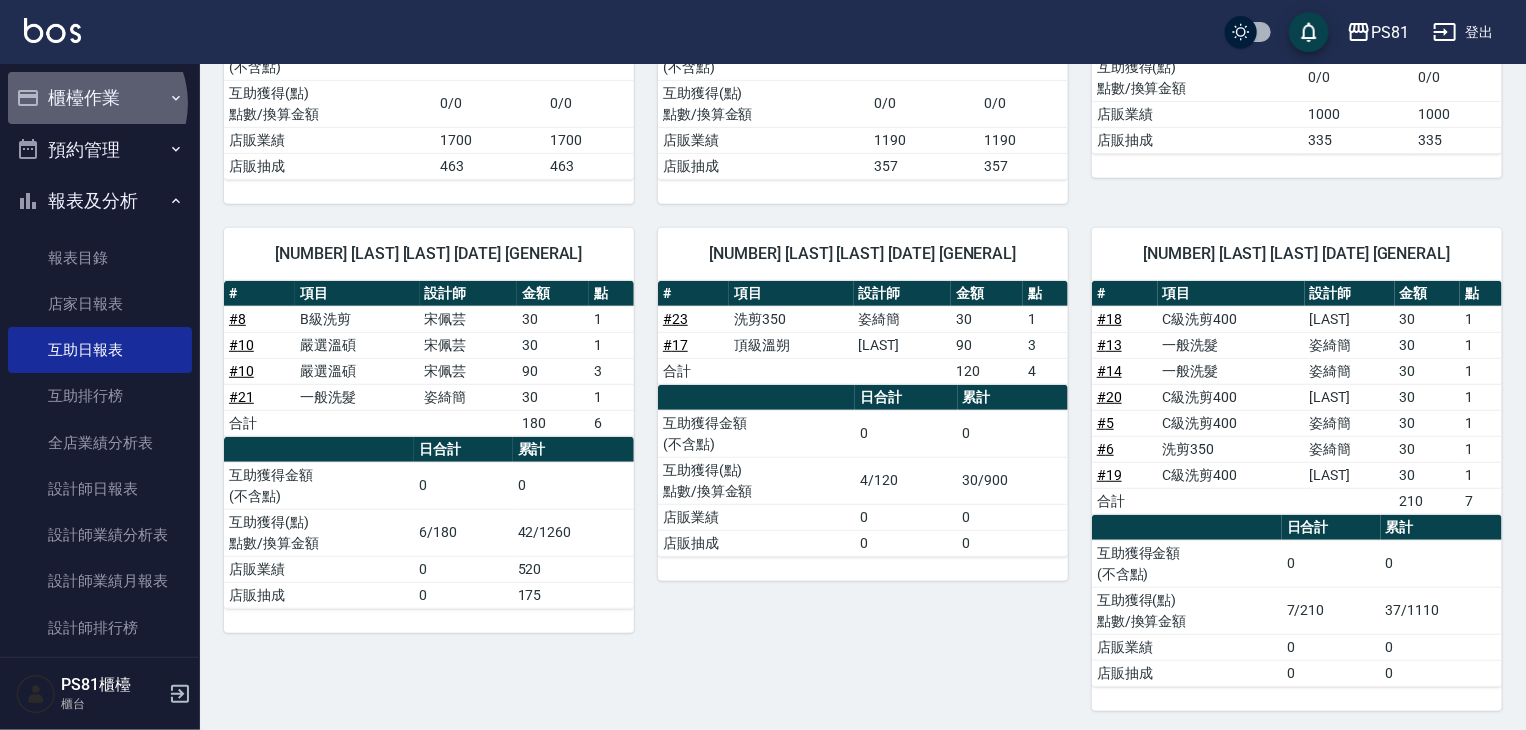 drag, startPoint x: 89, startPoint y: 103, endPoint x: 74, endPoint y: 132, distance: 32.649654 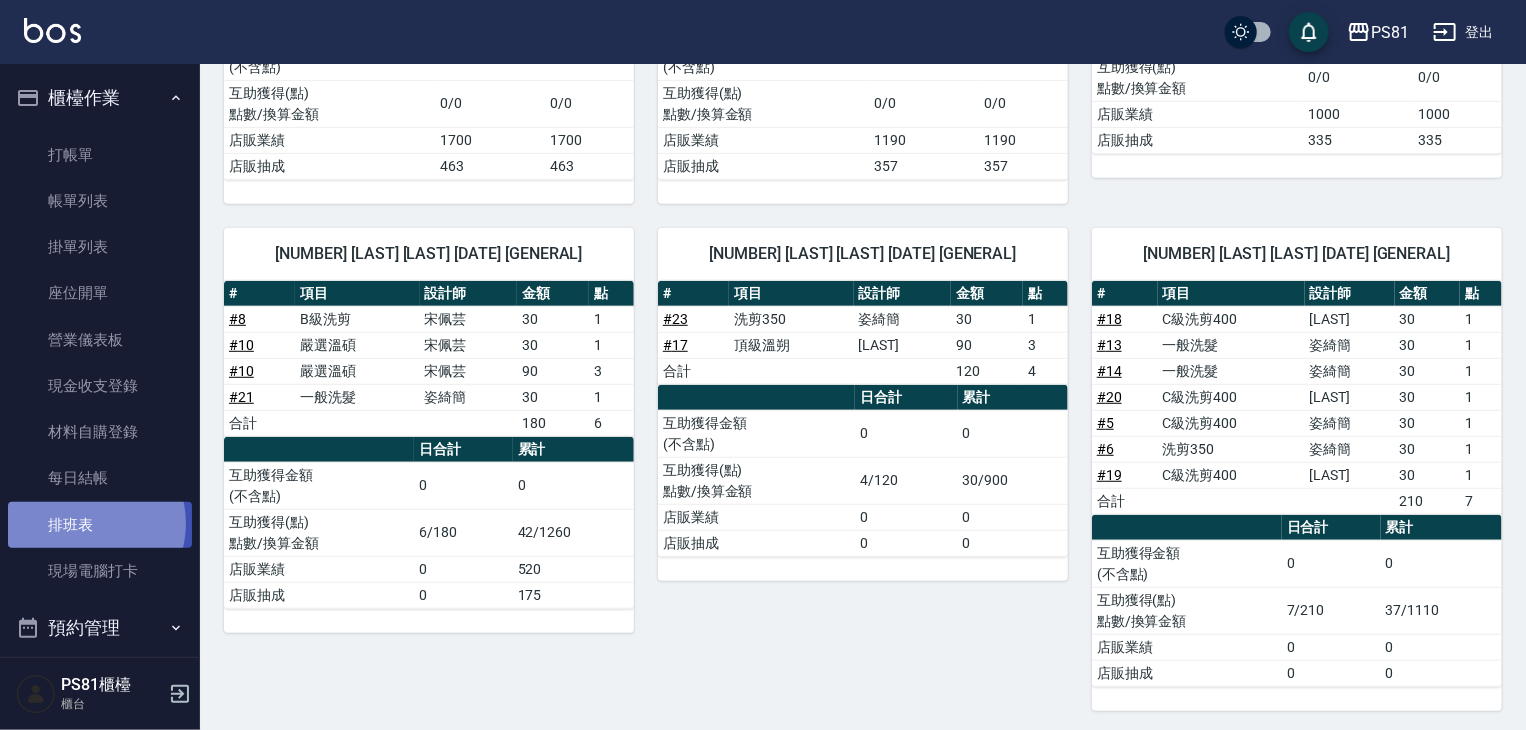 click on "排班表" at bounding box center [100, 525] 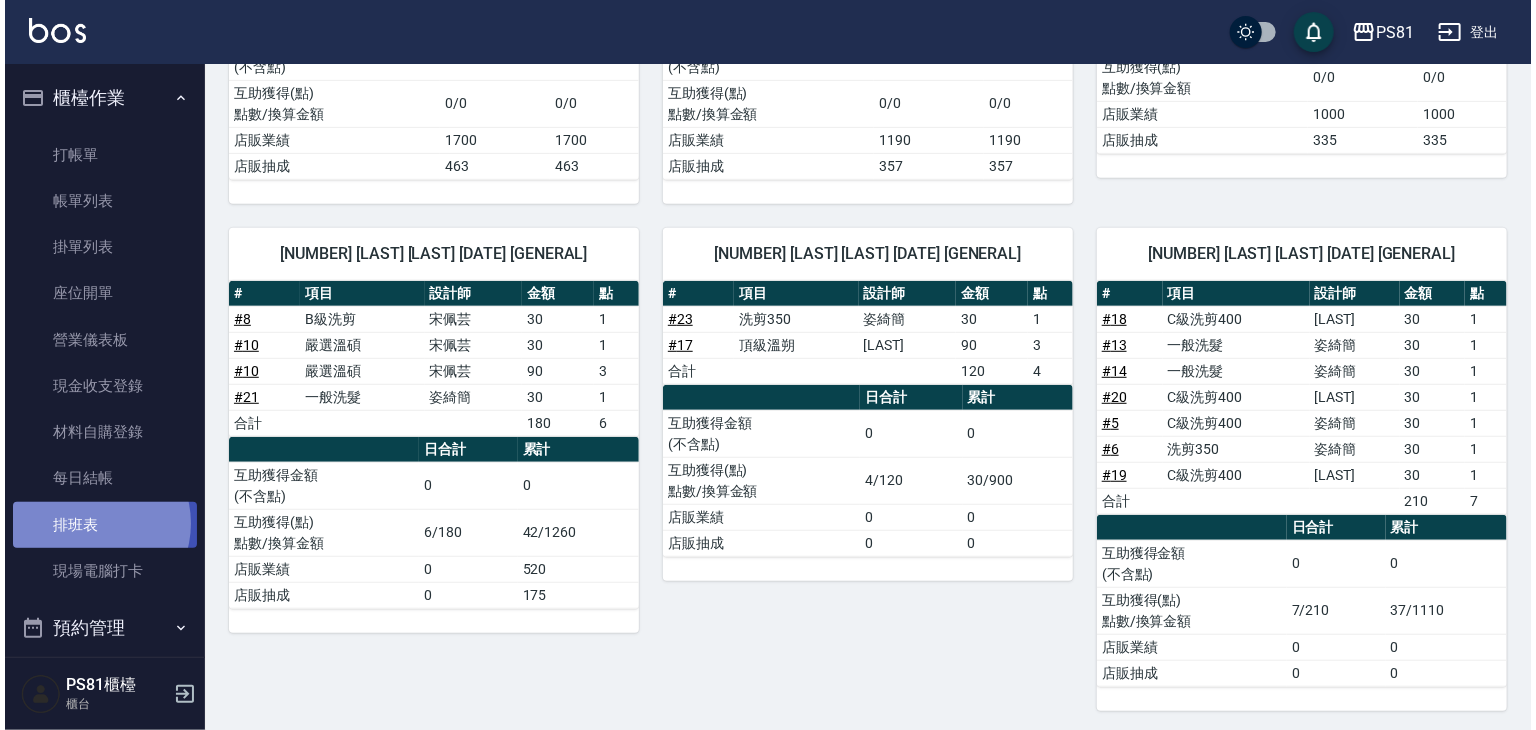 scroll, scrollTop: 0, scrollLeft: 0, axis: both 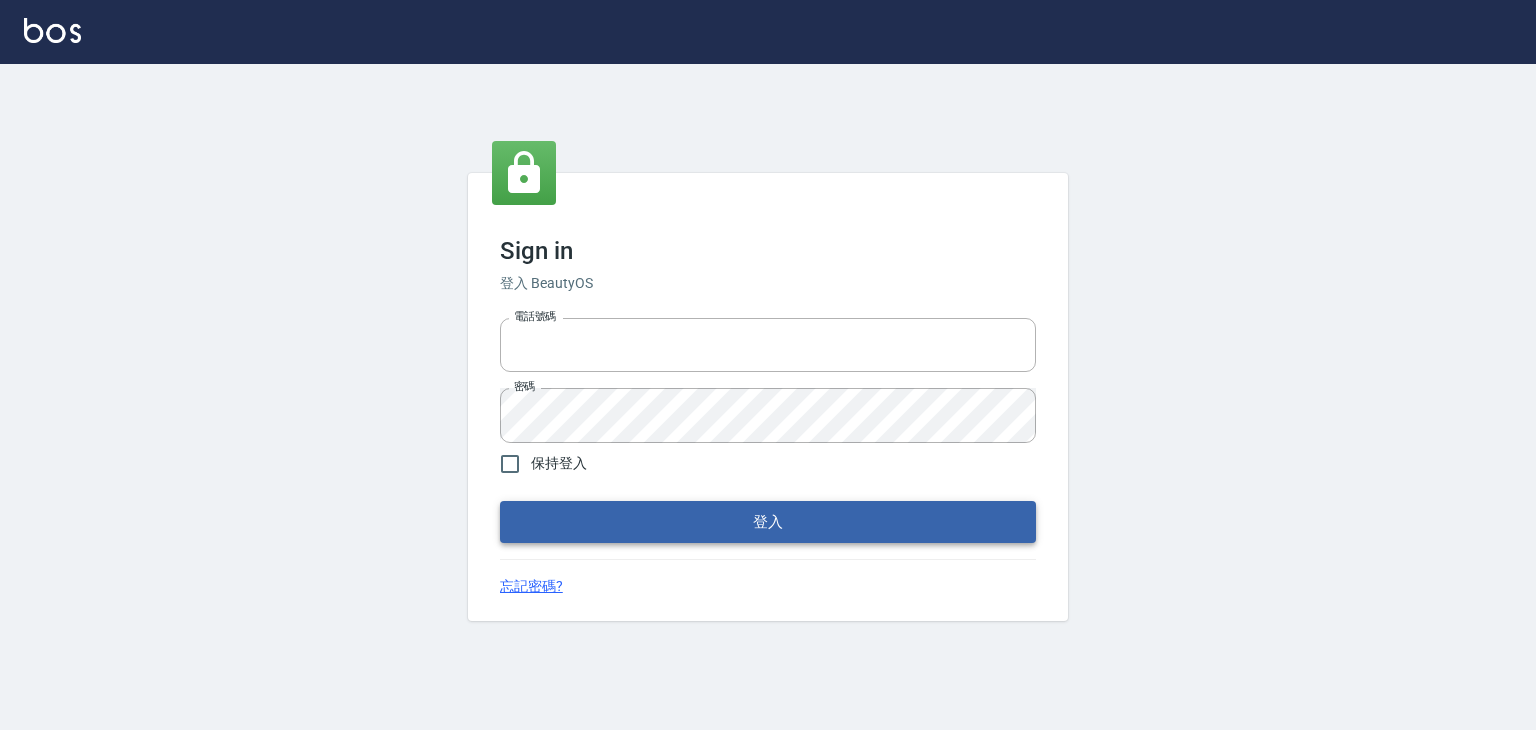 type on "6430581" 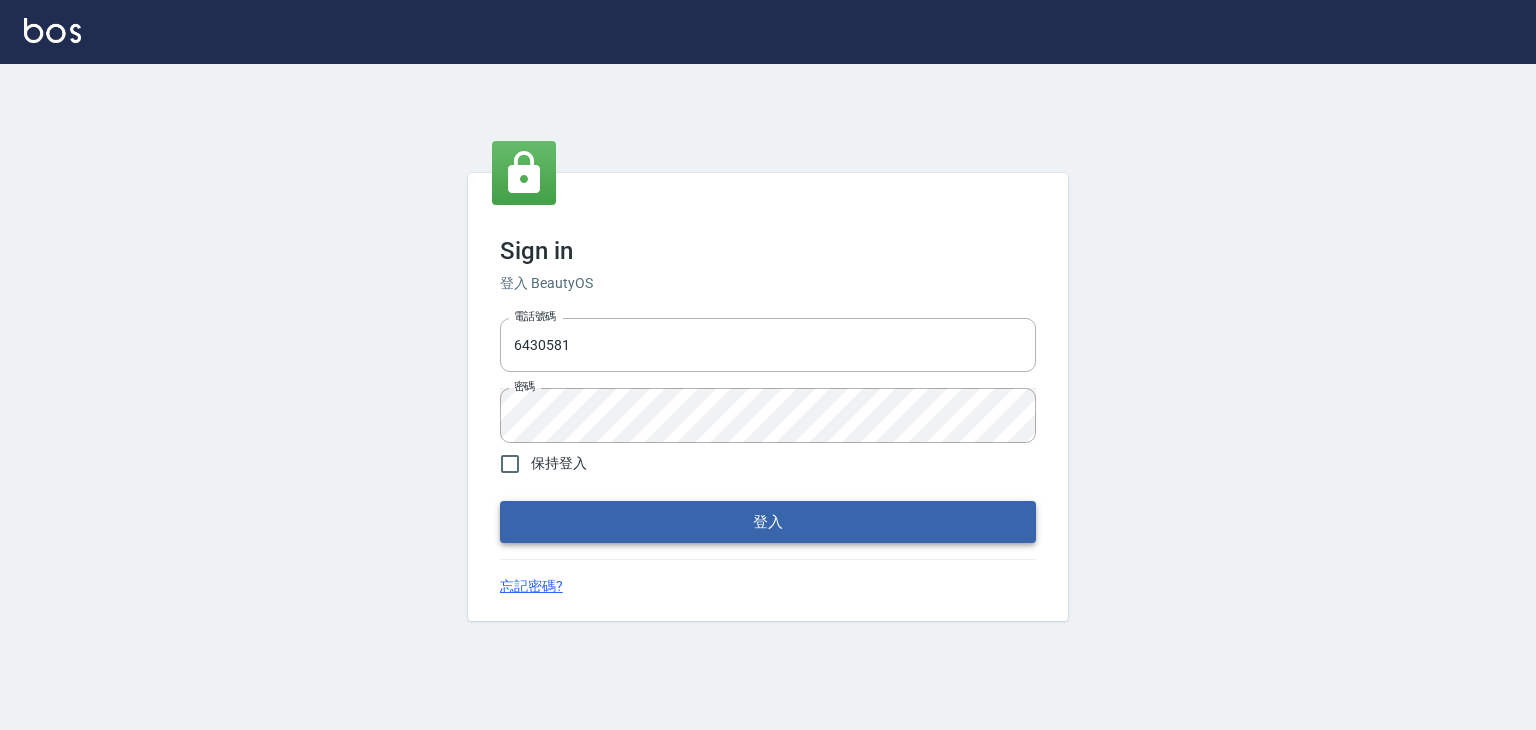 click on "登入" at bounding box center [768, 522] 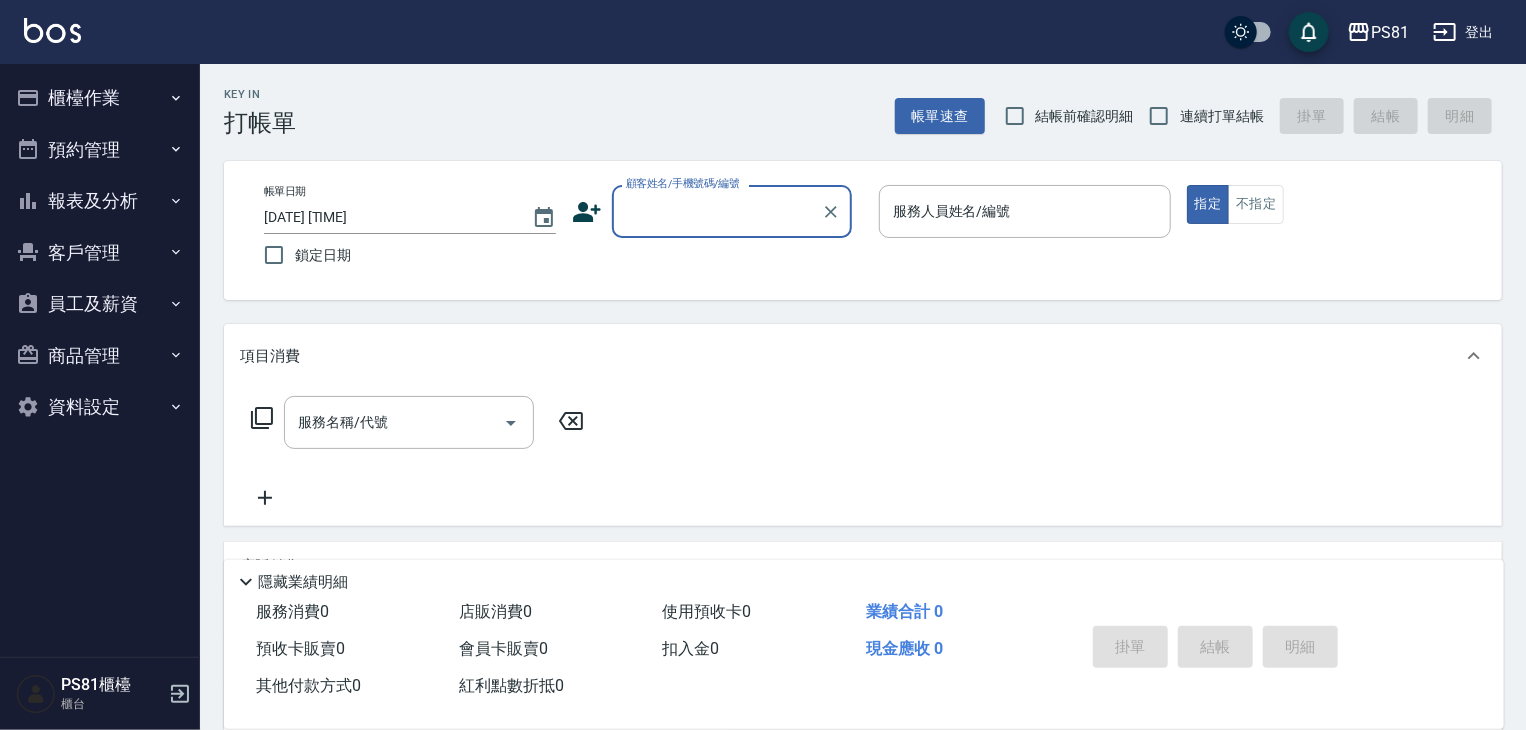 click on "櫃檯作業" at bounding box center (100, 98) 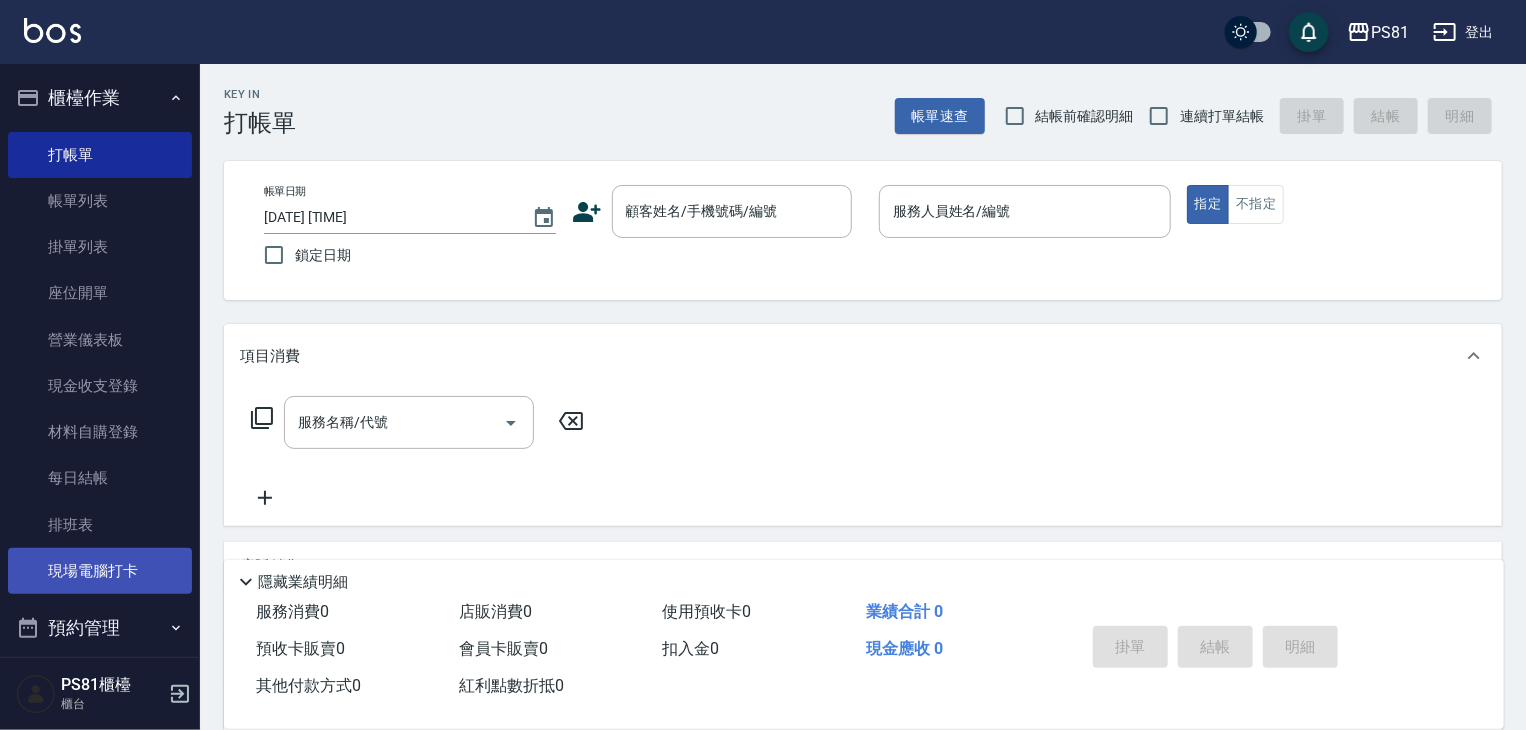 click on "現場電腦打卡" at bounding box center (100, 571) 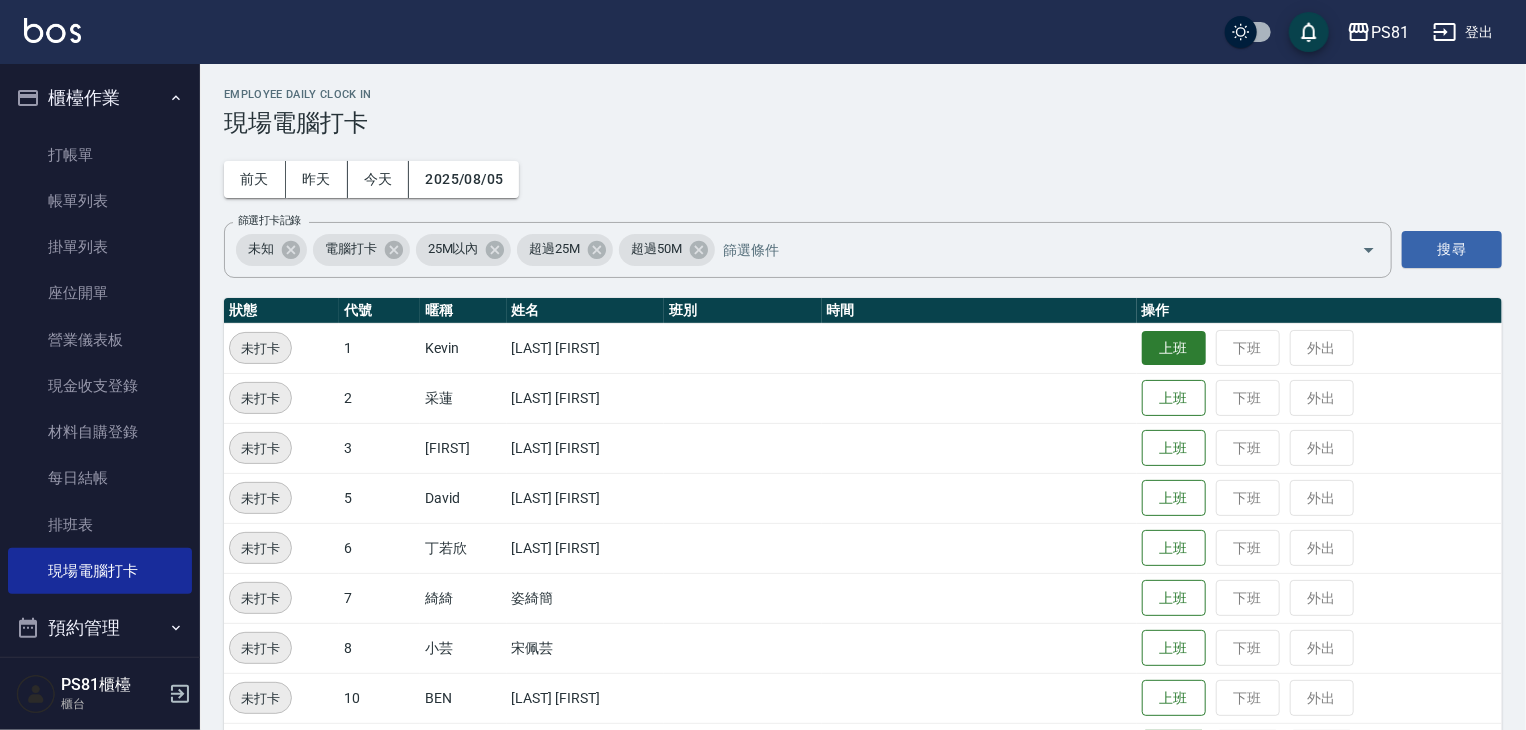 click on "上班" at bounding box center [1174, 348] 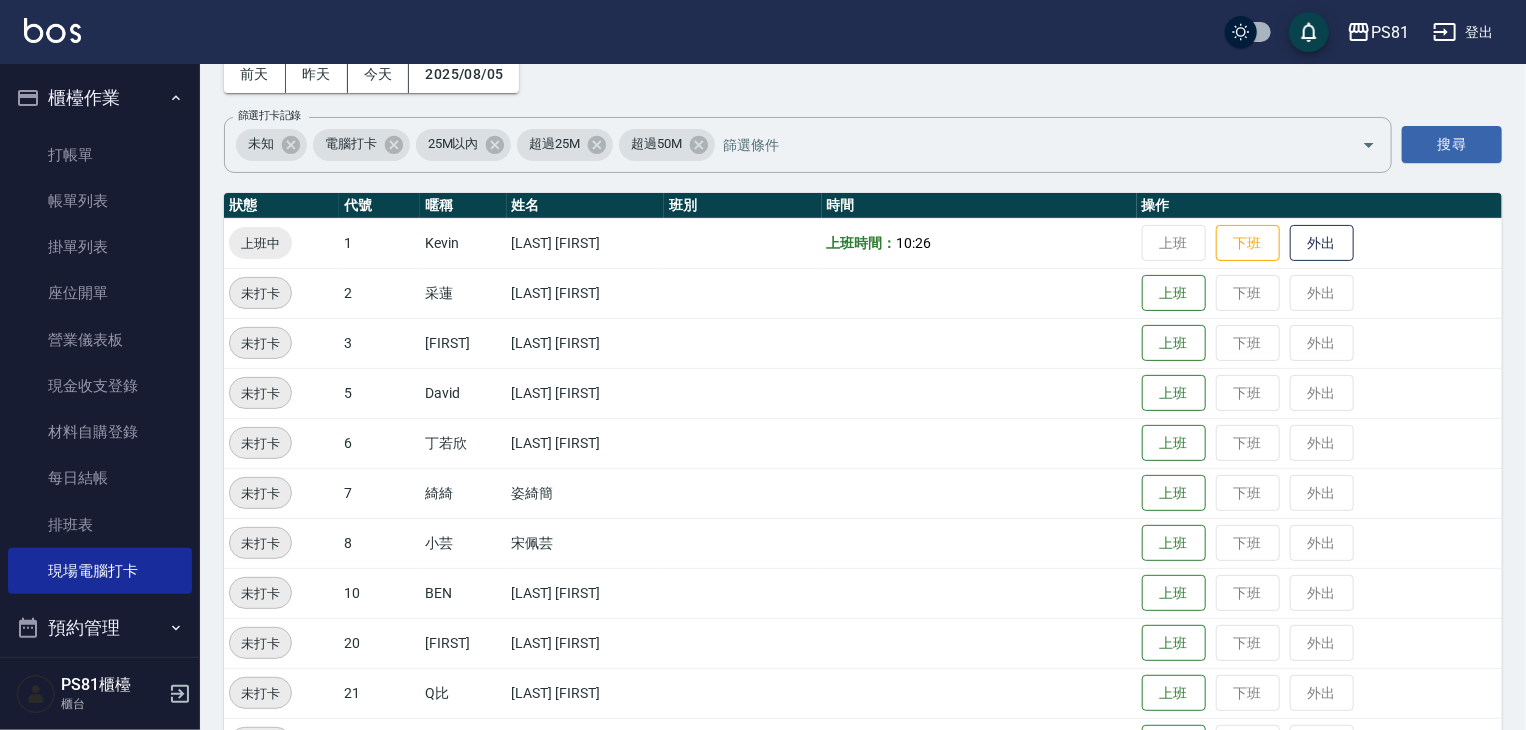 scroll, scrollTop: 200, scrollLeft: 0, axis: vertical 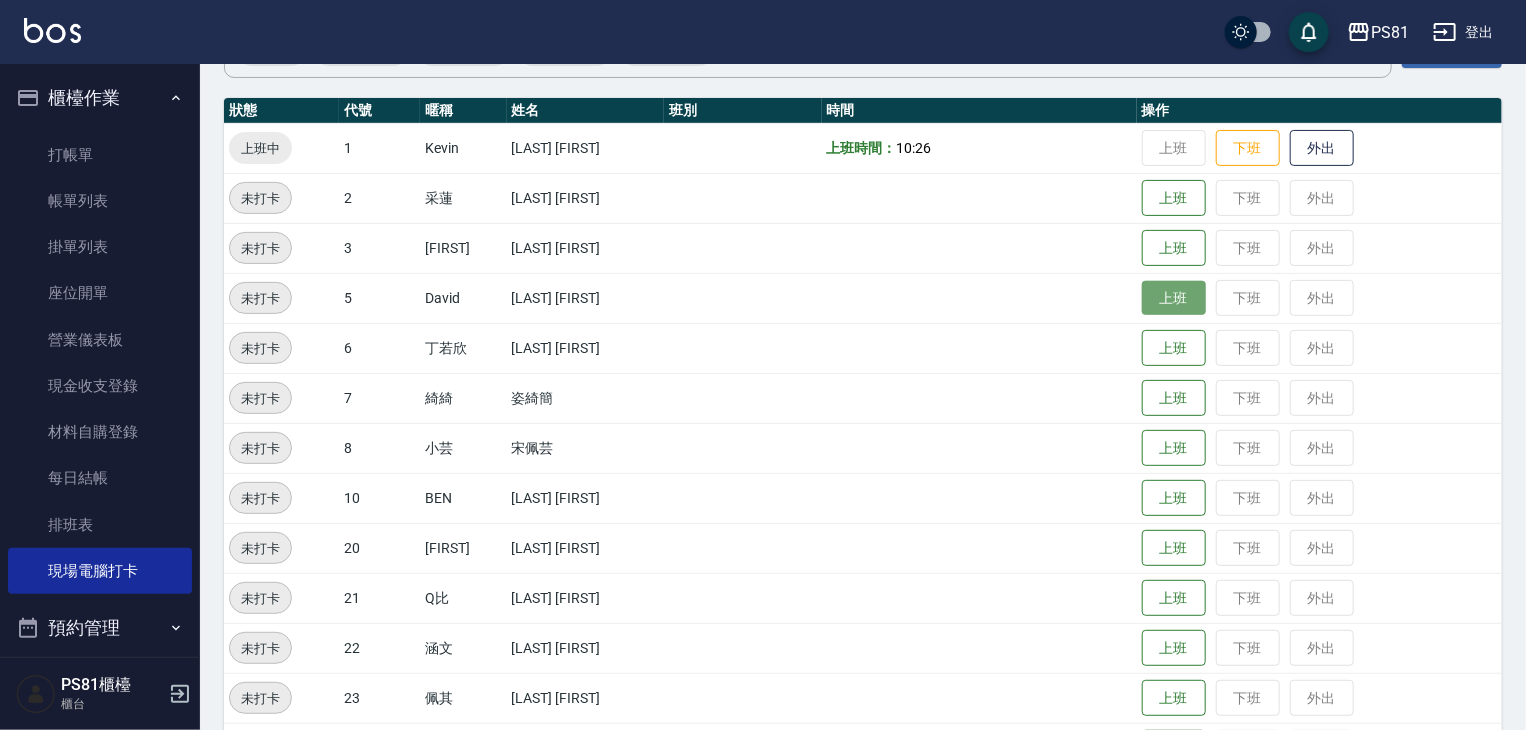 click on "上班" at bounding box center (1174, 298) 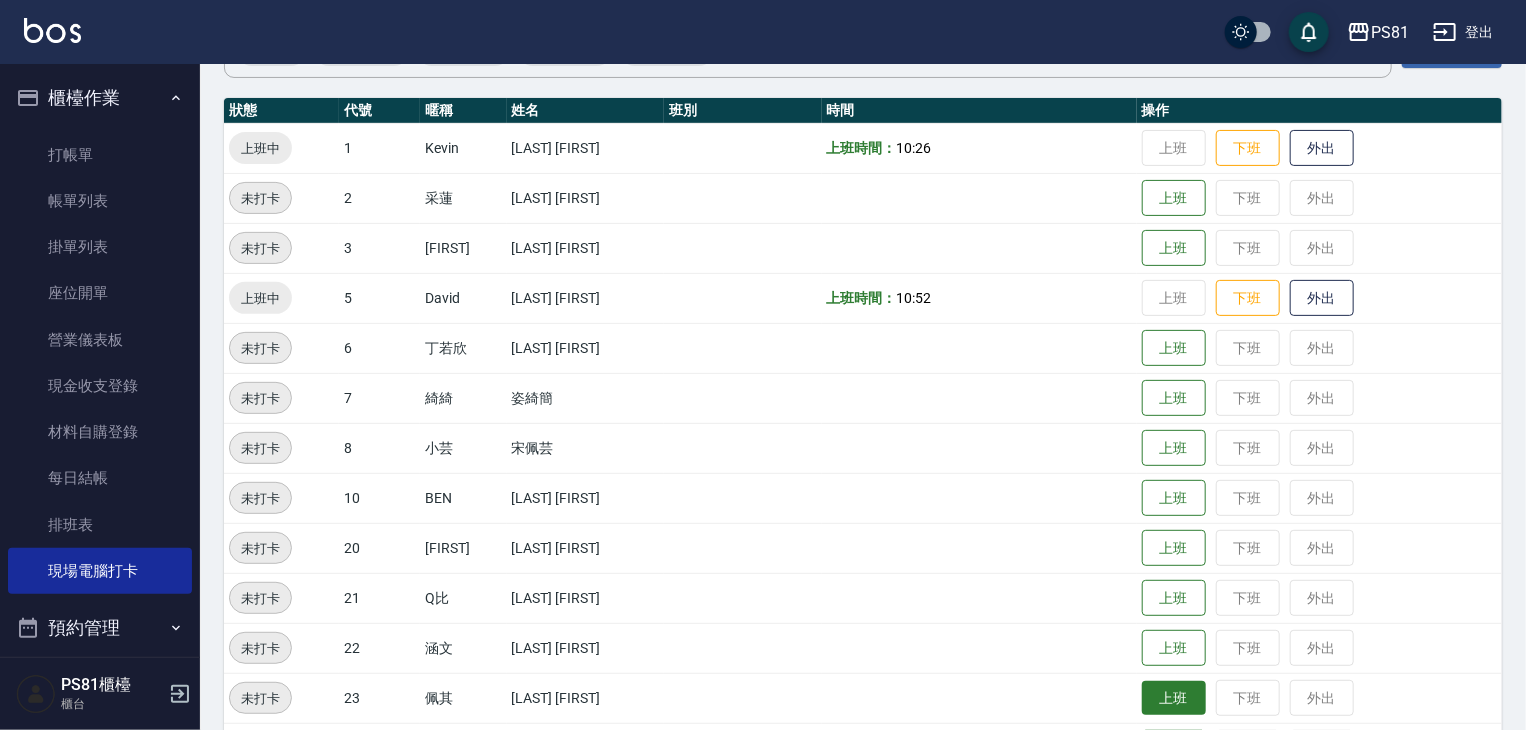 click on "上班" at bounding box center (1174, 698) 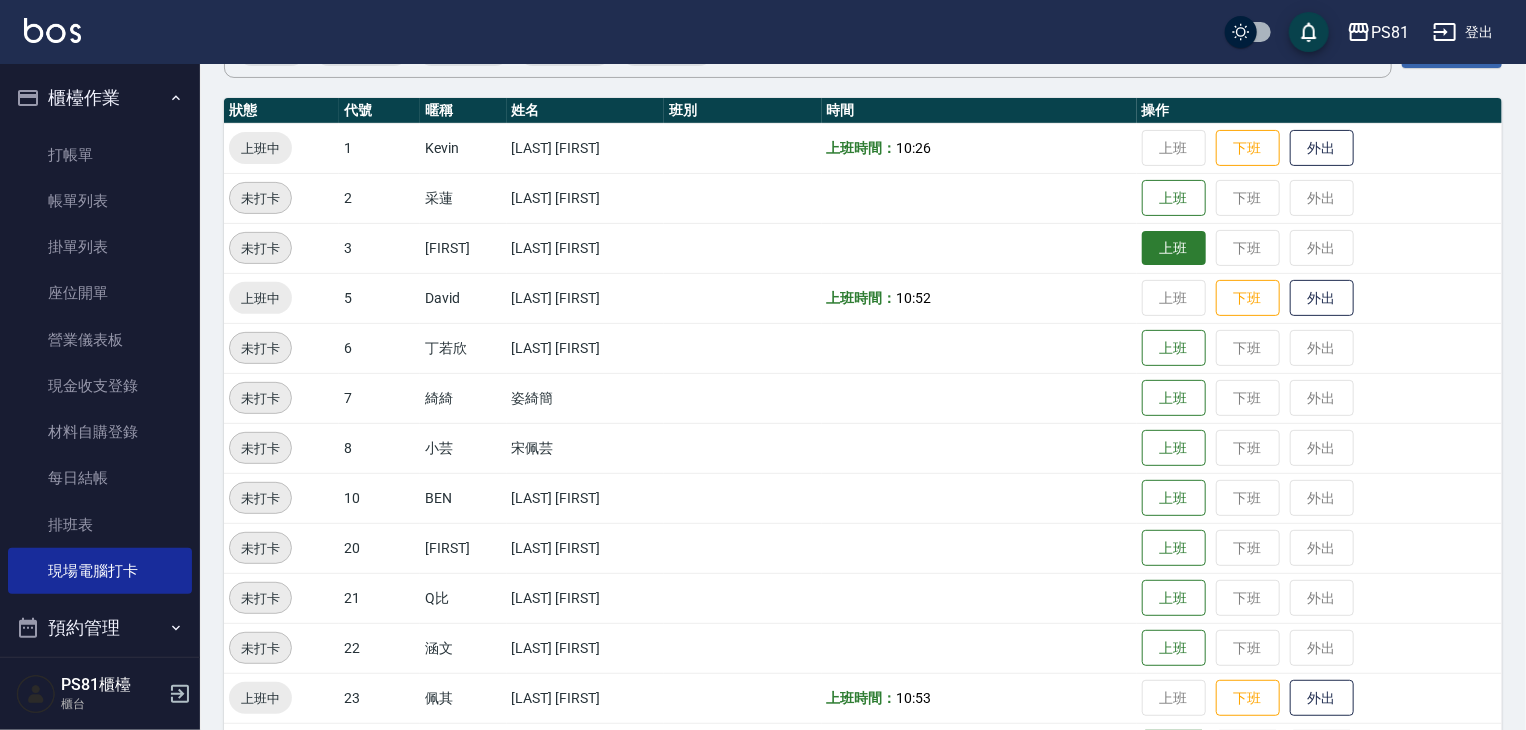 click on "上班" at bounding box center (1174, 248) 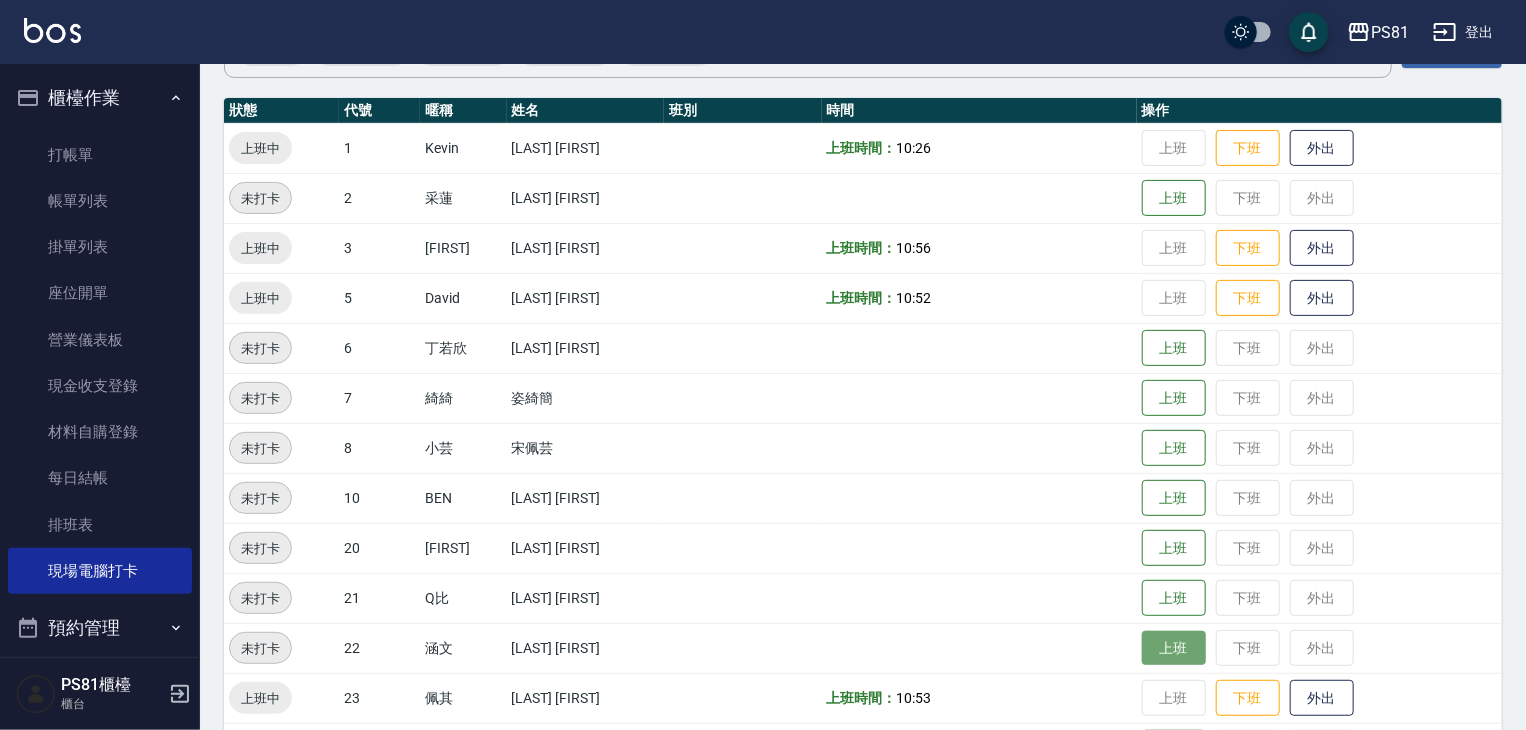 click on "上班" at bounding box center (1174, 648) 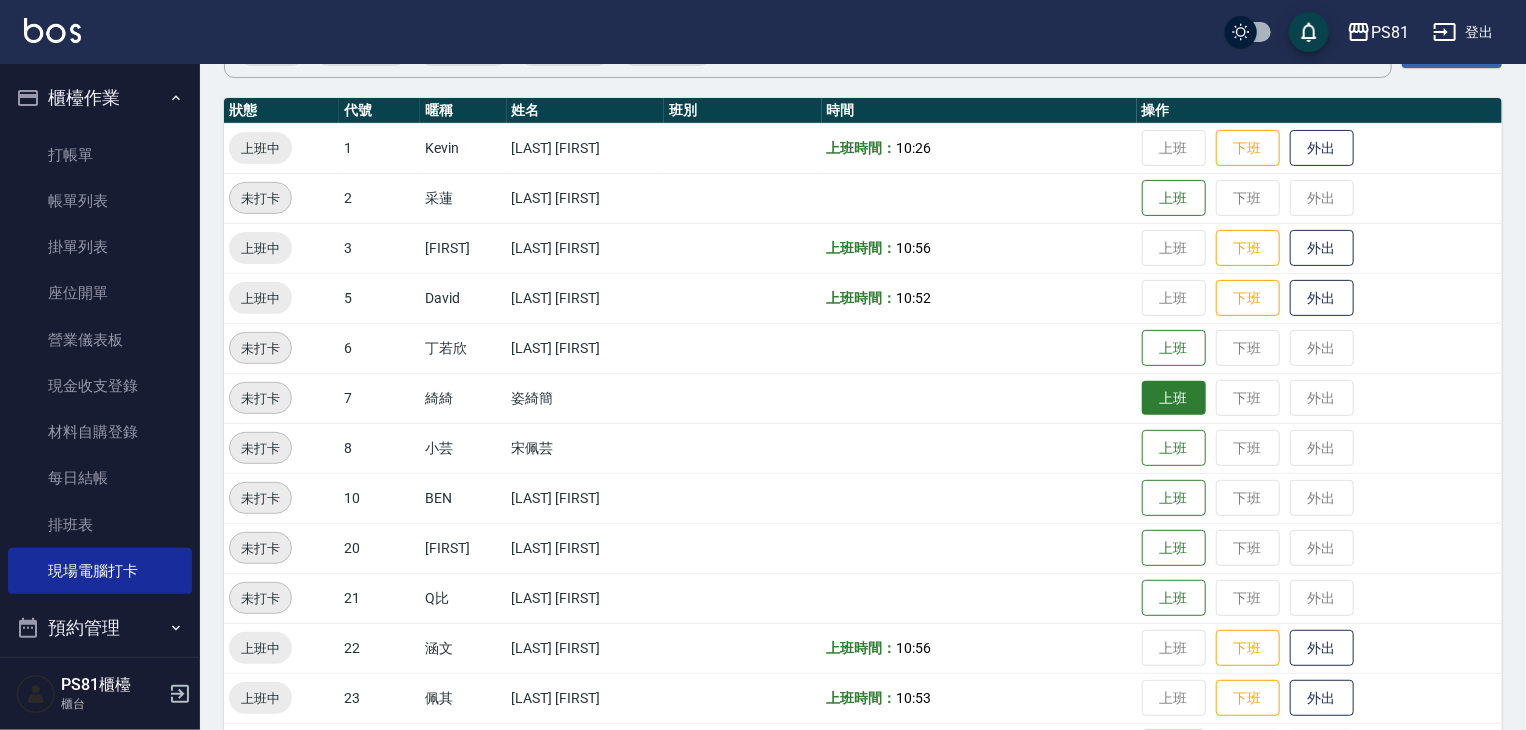 click on "上班" at bounding box center [1174, 398] 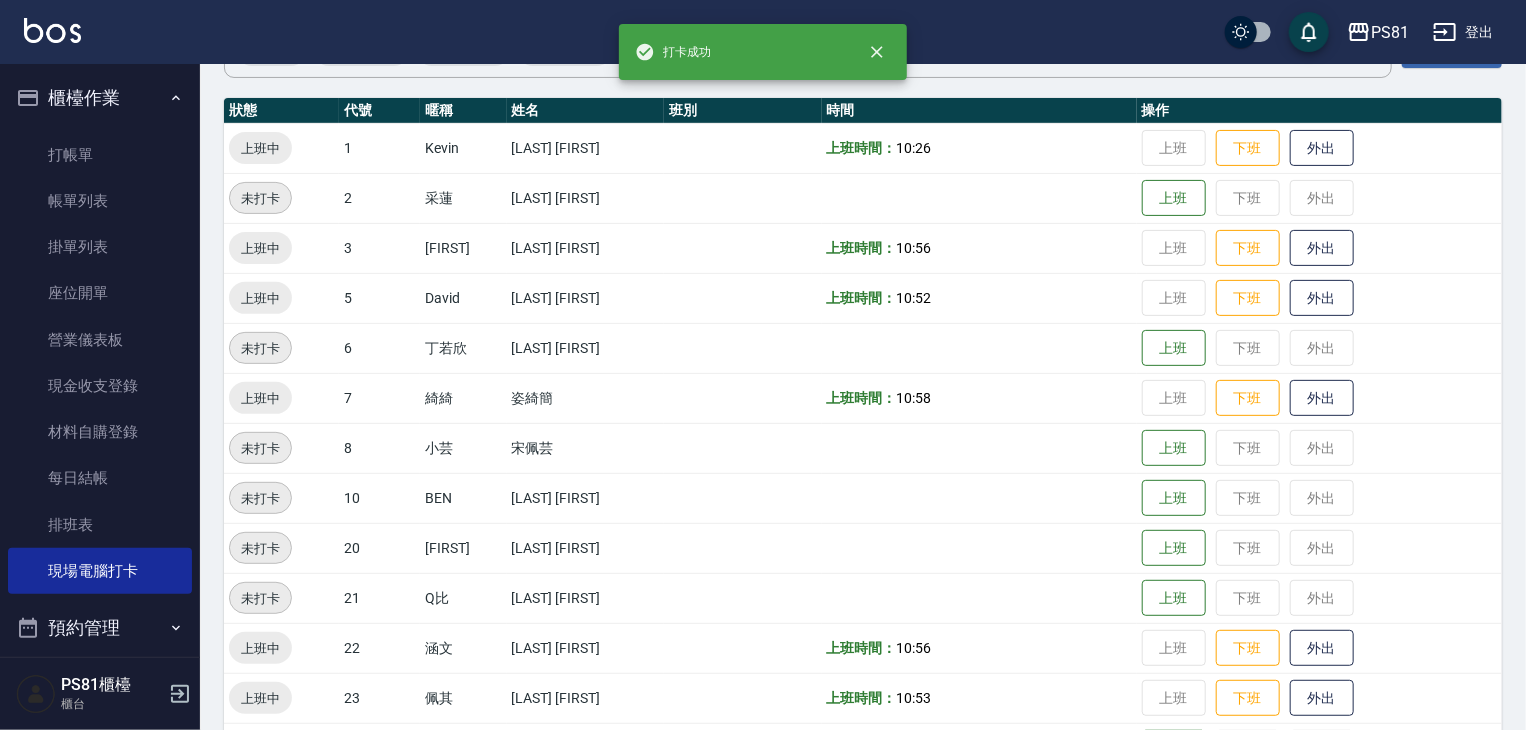 click at bounding box center [979, 548] 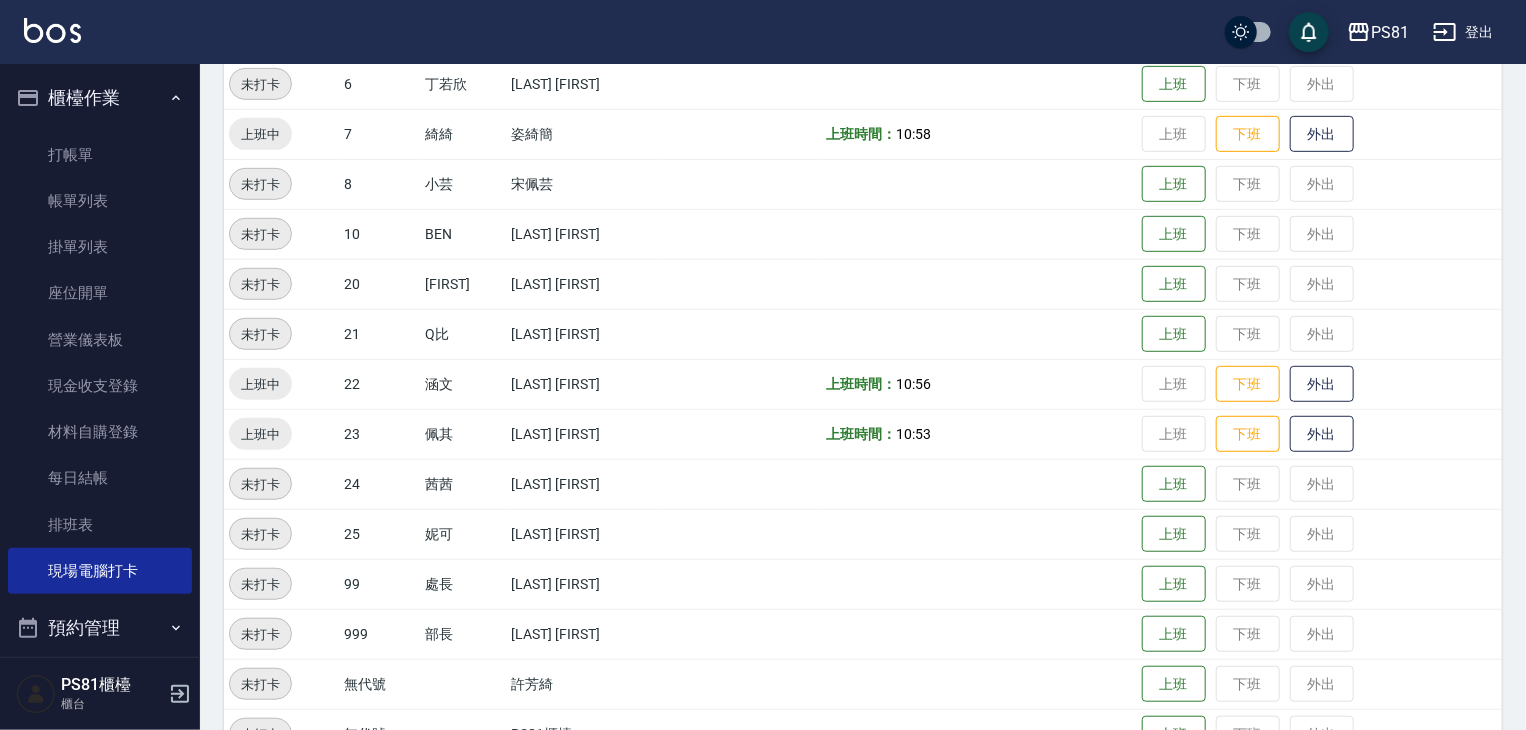 scroll, scrollTop: 500, scrollLeft: 0, axis: vertical 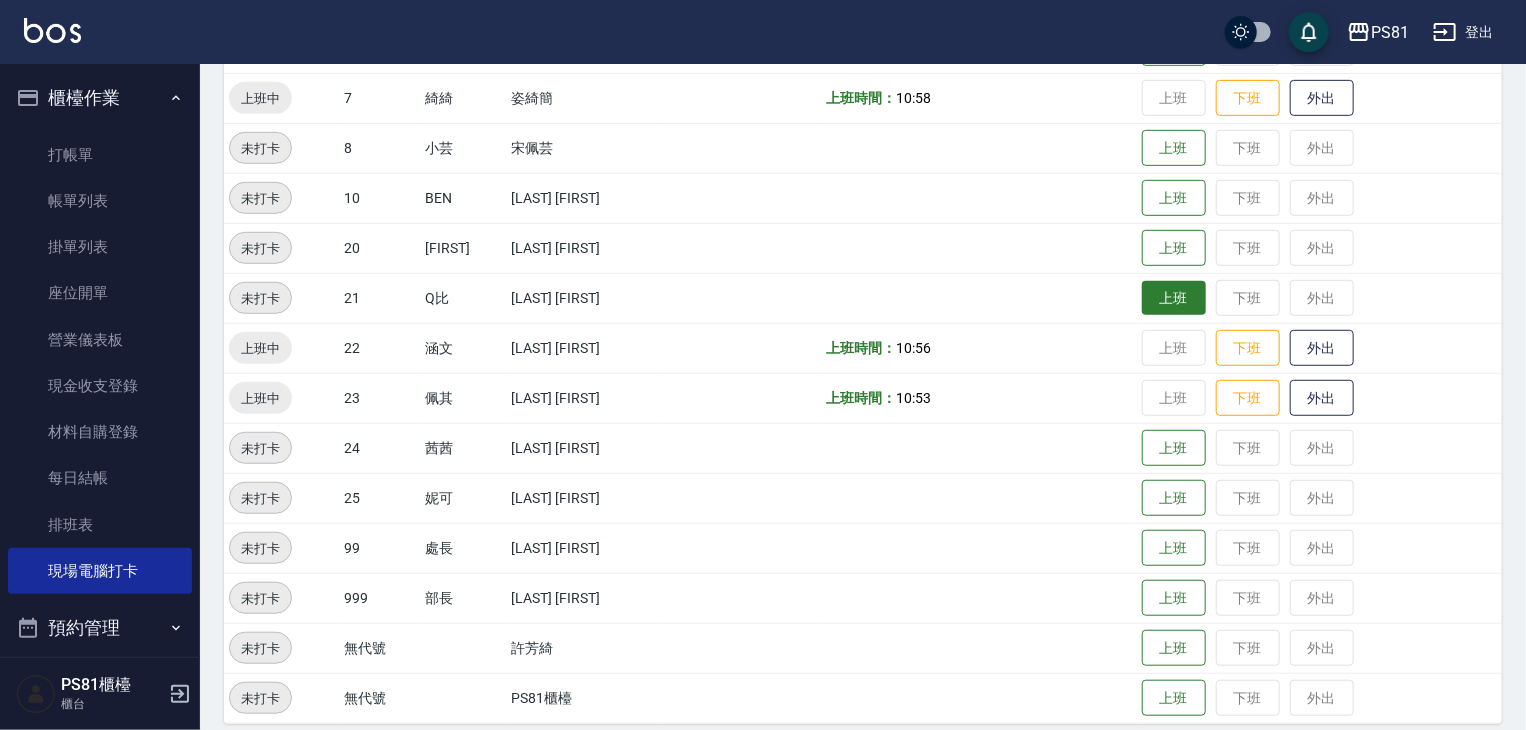 click on "上班" at bounding box center (1174, 298) 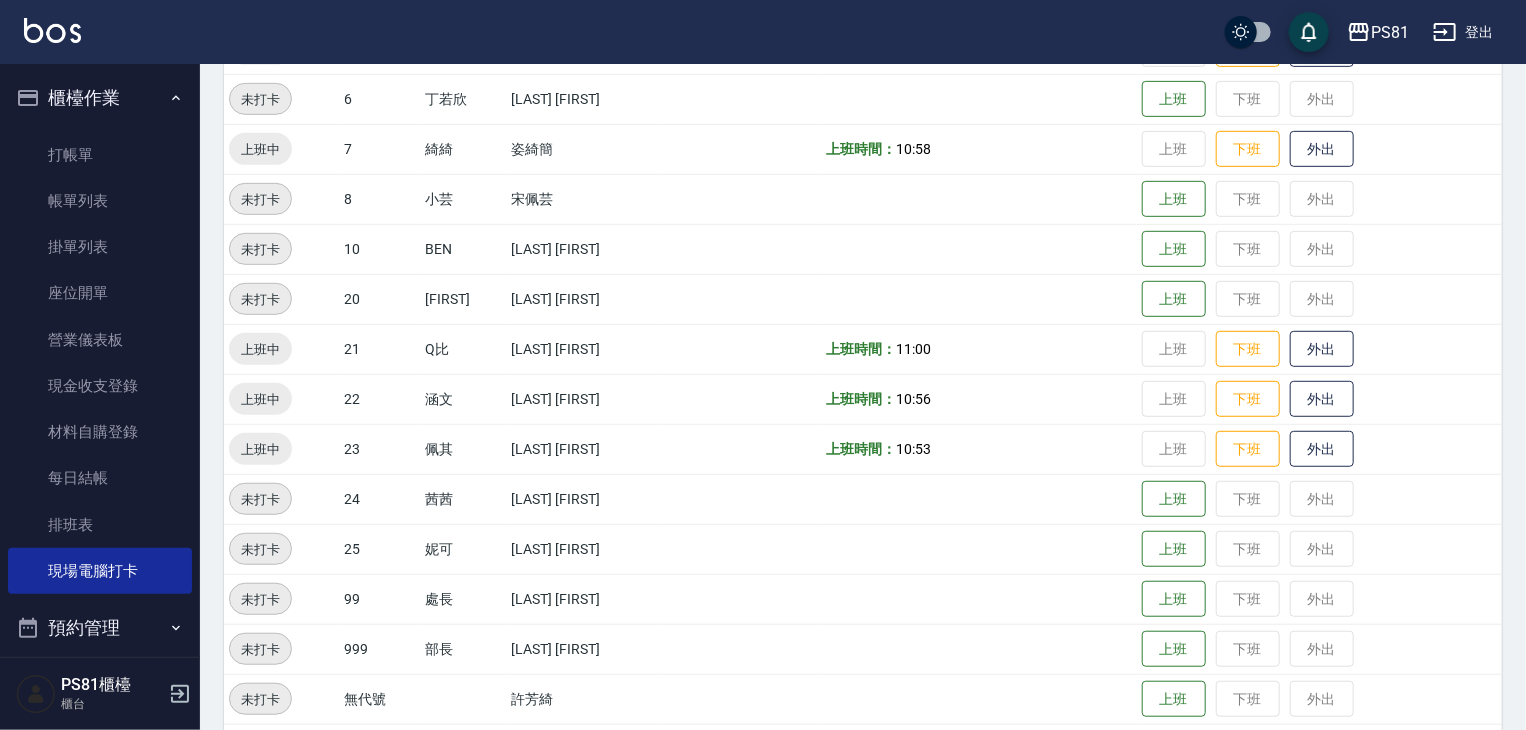 scroll, scrollTop: 500, scrollLeft: 0, axis: vertical 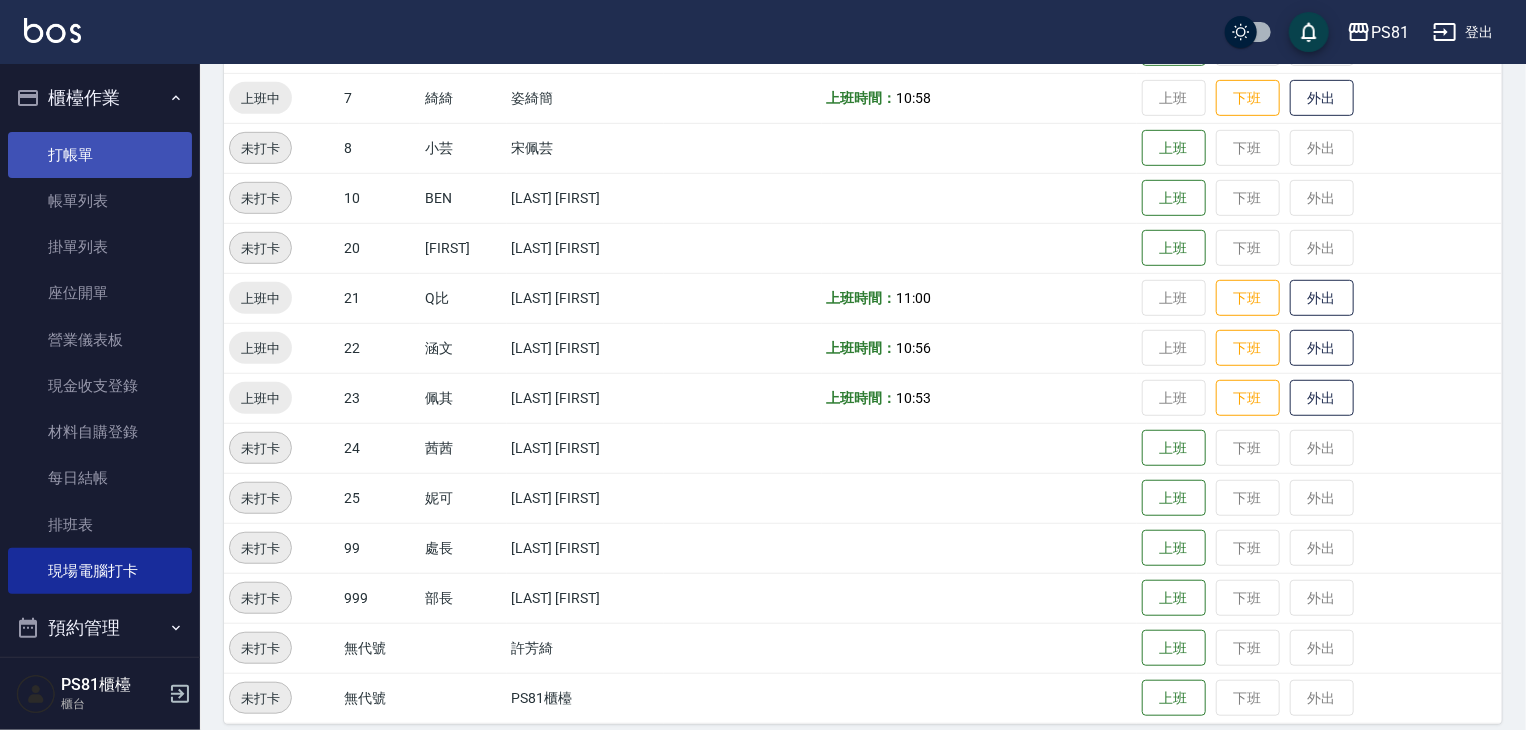 click on "打帳單" at bounding box center (100, 155) 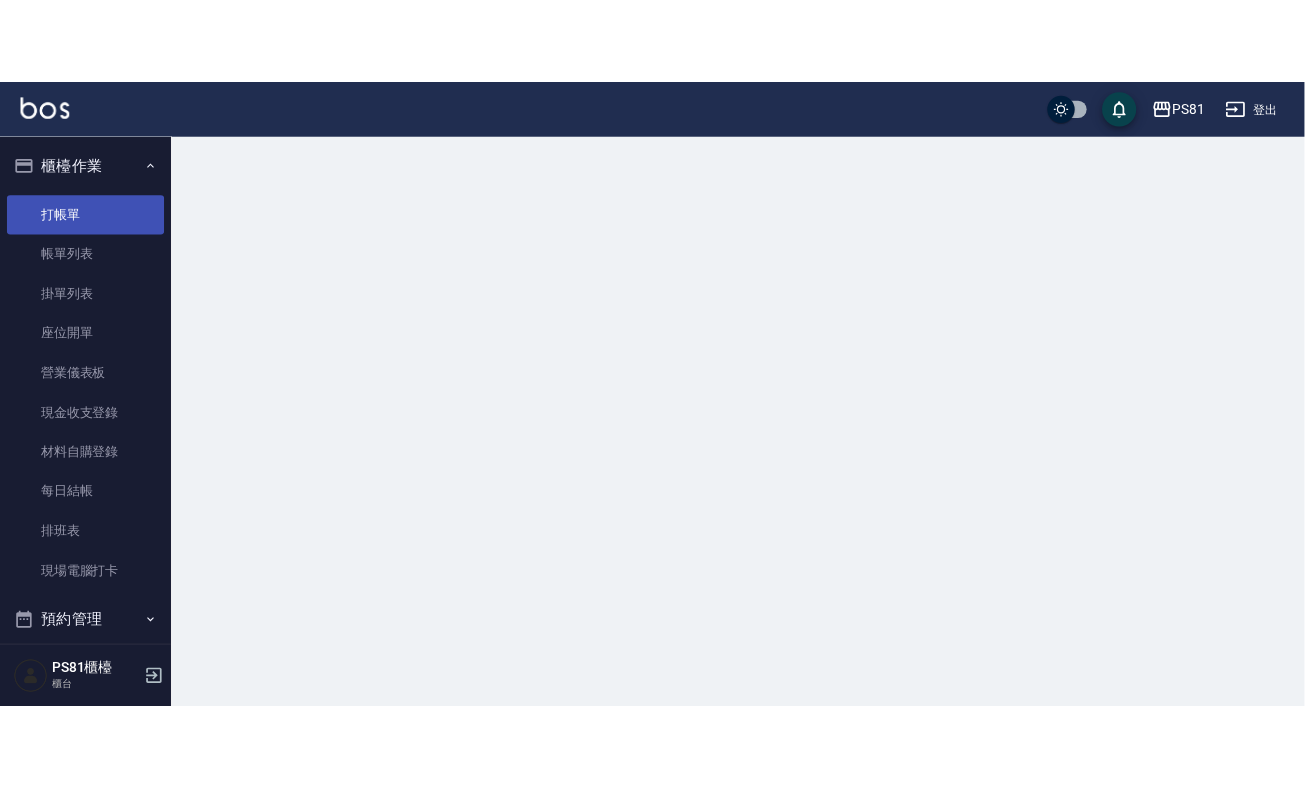 scroll, scrollTop: 0, scrollLeft: 0, axis: both 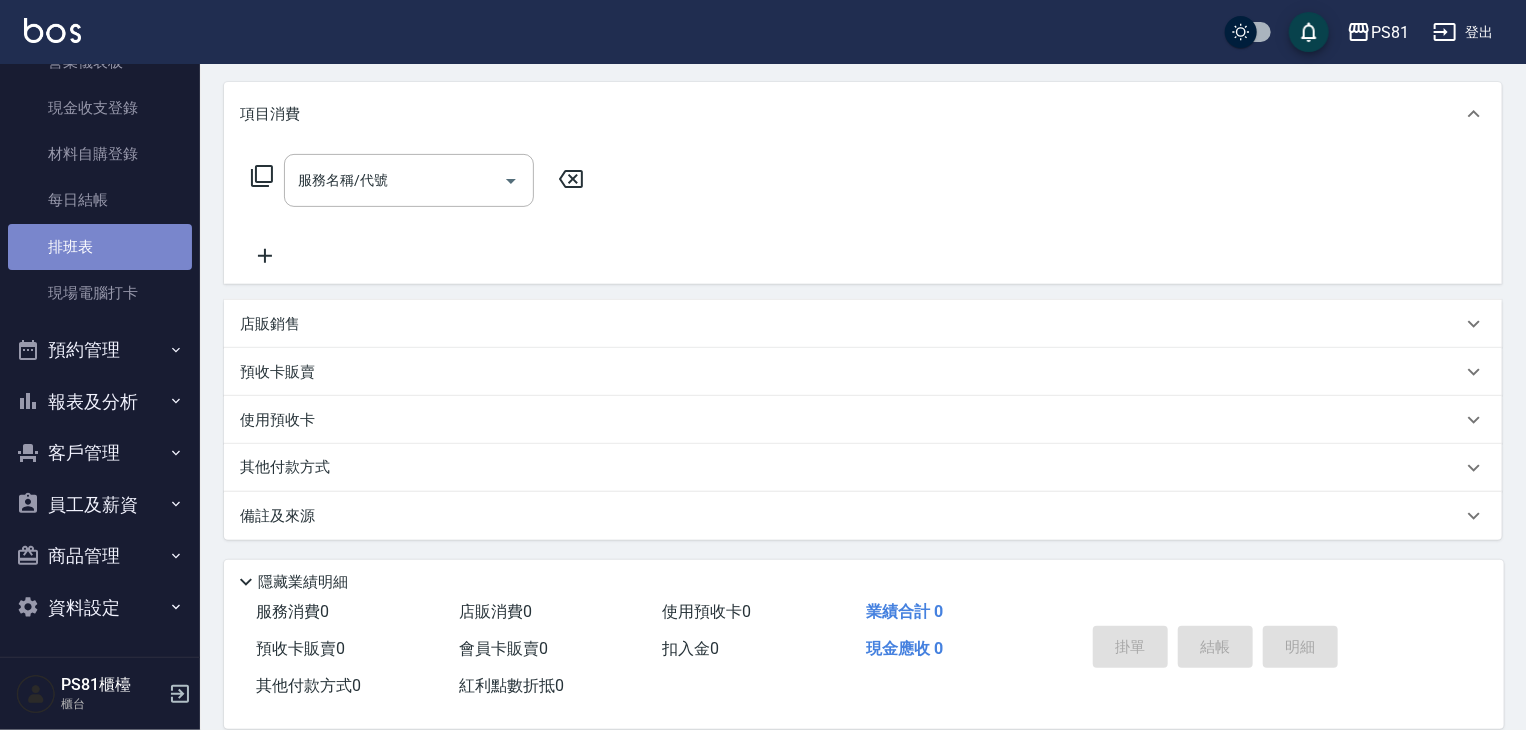click on "排班表" at bounding box center [100, 247] 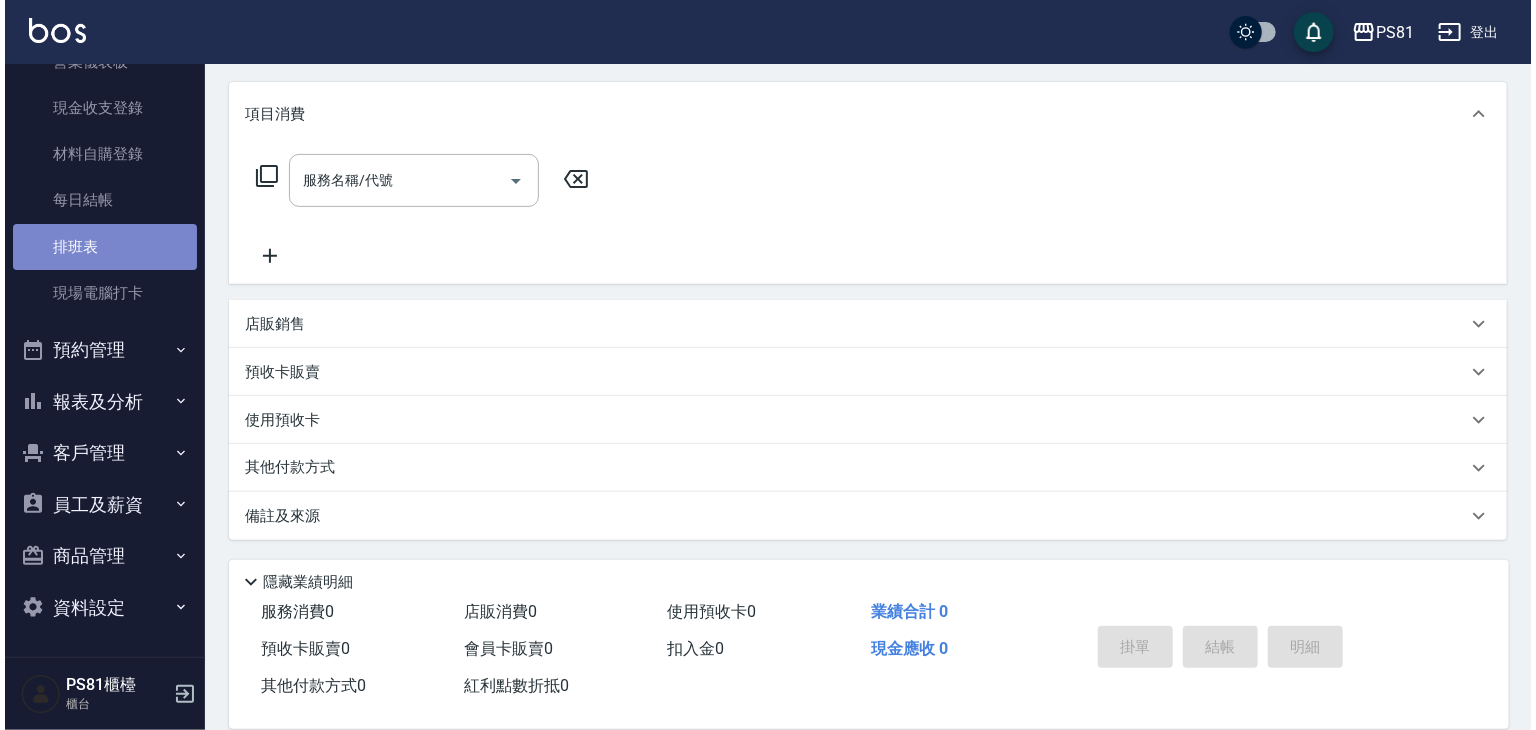 scroll, scrollTop: 0, scrollLeft: 0, axis: both 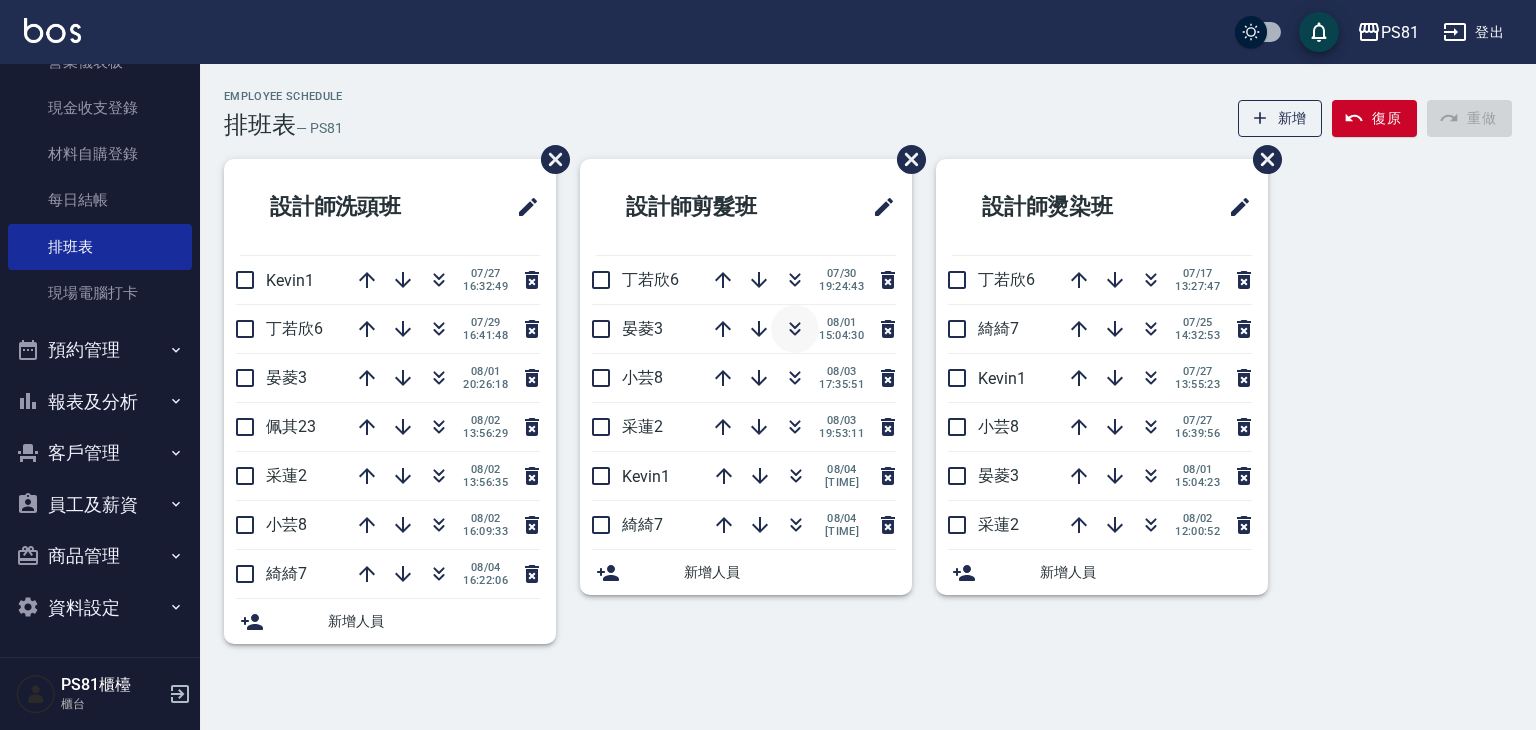 click 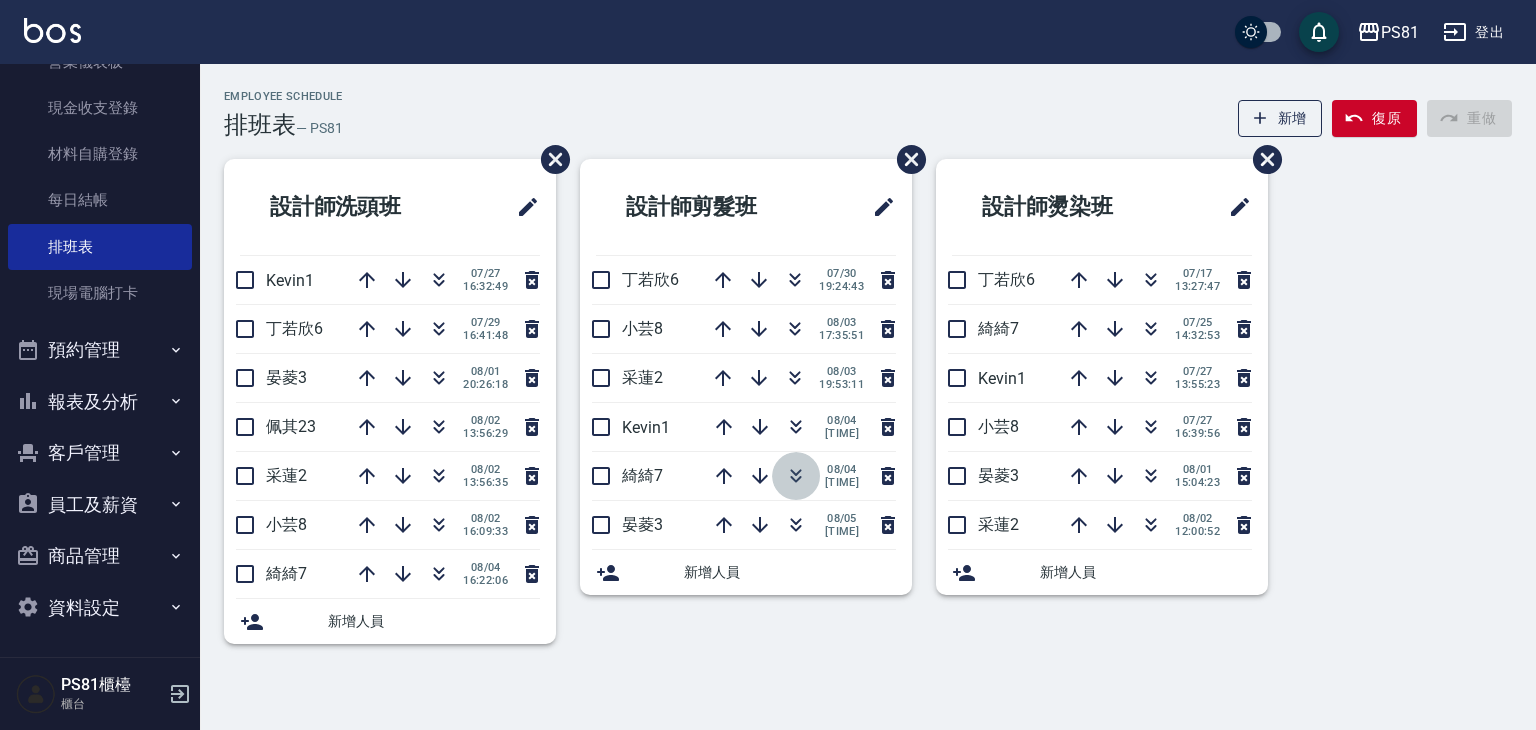 click 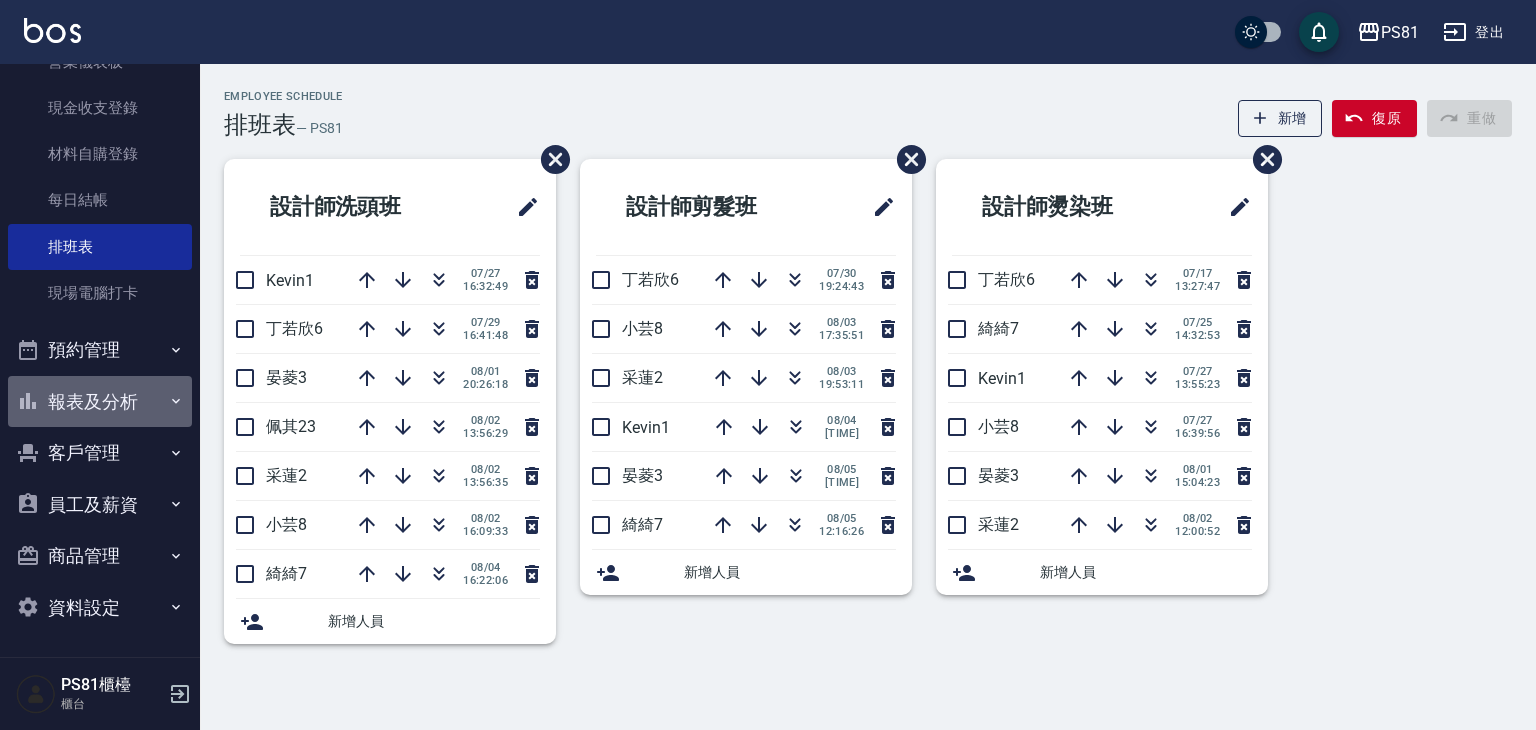 click on "報表及分析" at bounding box center (100, 402) 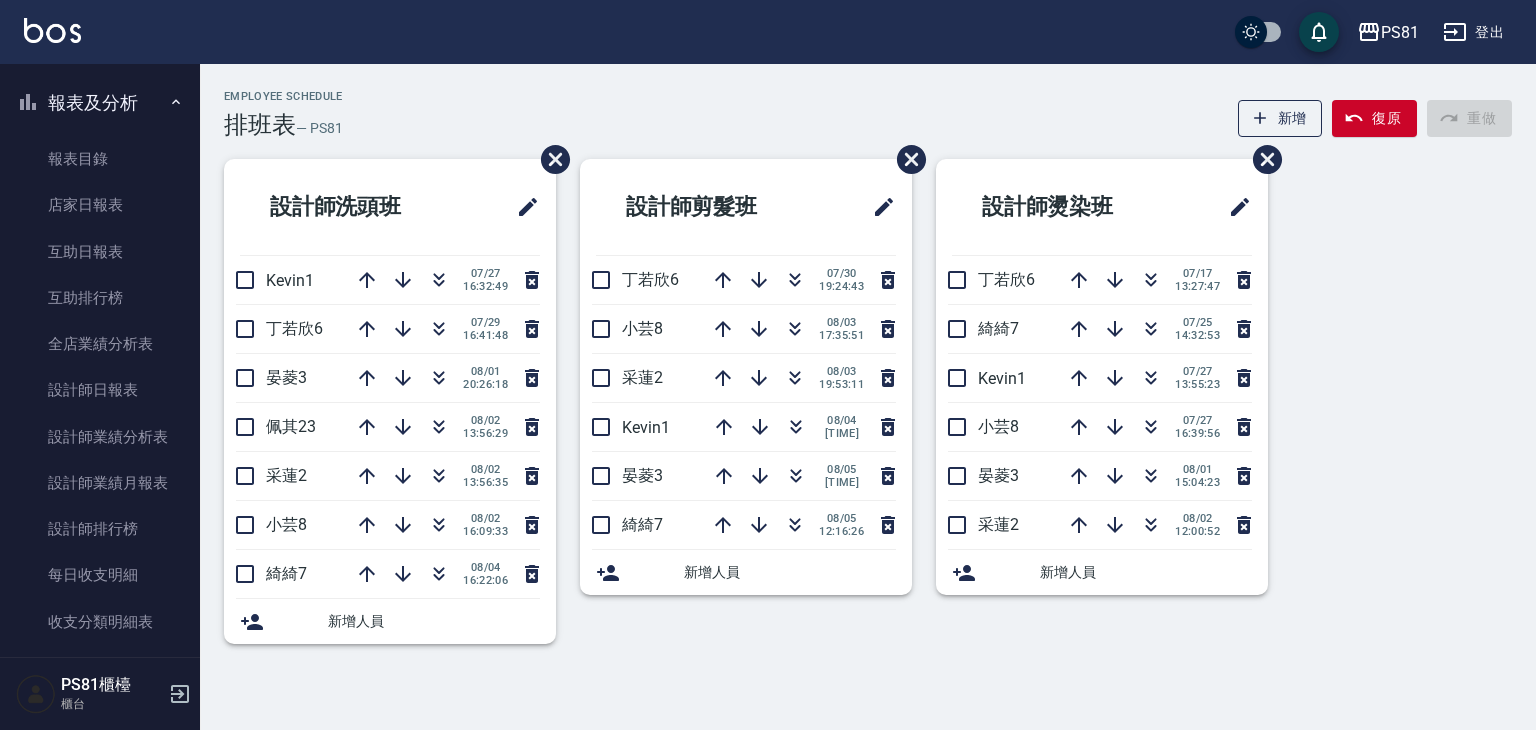 scroll, scrollTop: 578, scrollLeft: 0, axis: vertical 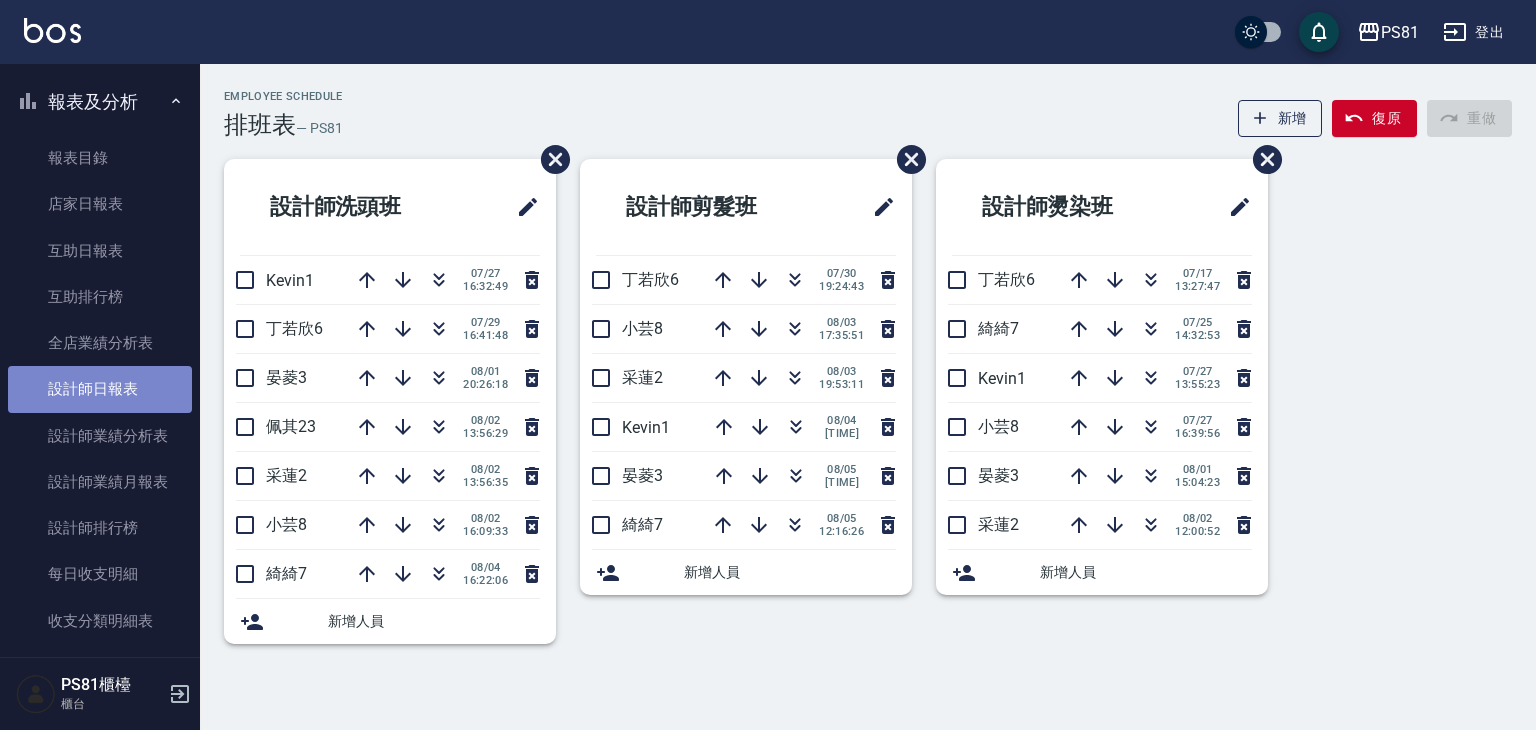 click on "設計師日報表" at bounding box center (100, 389) 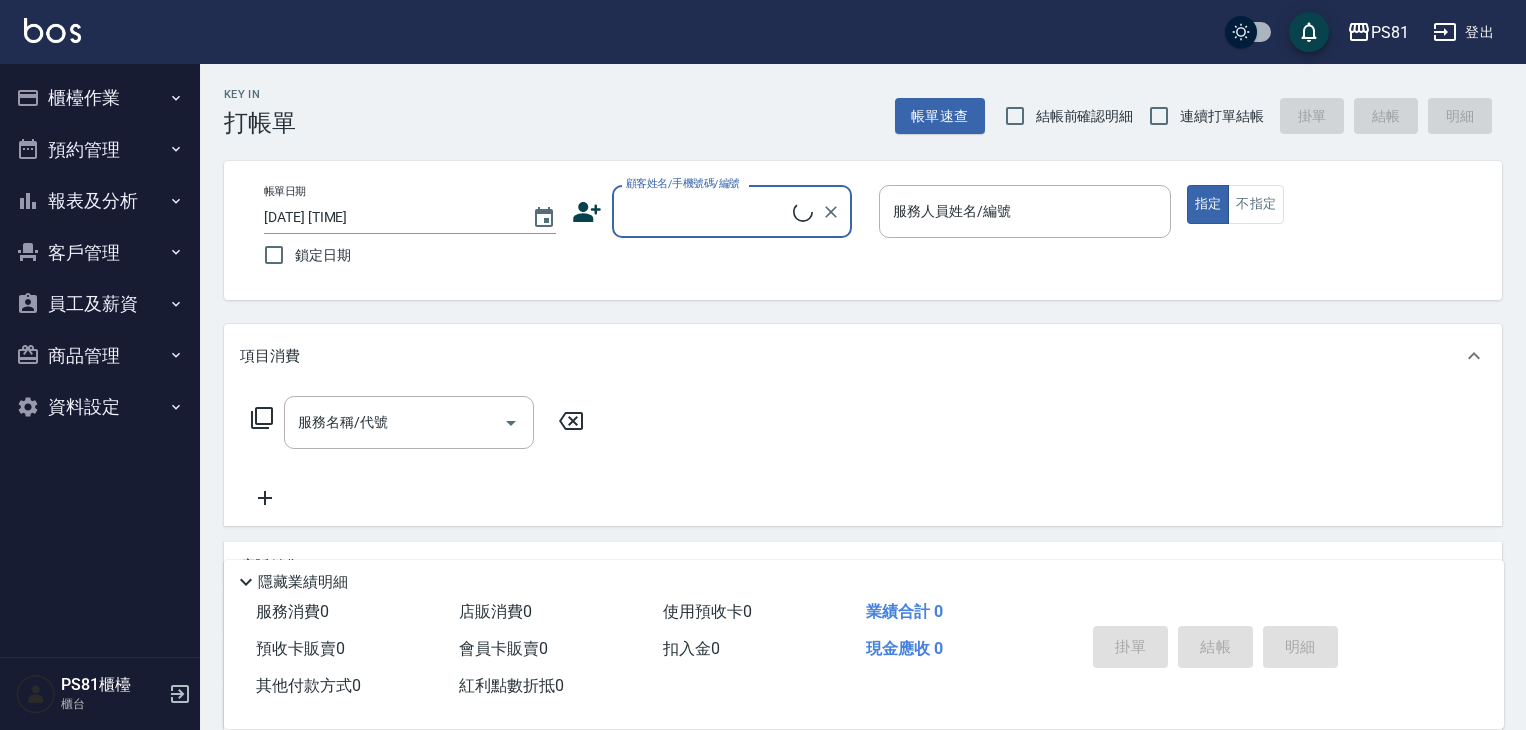 scroll, scrollTop: 0, scrollLeft: 0, axis: both 